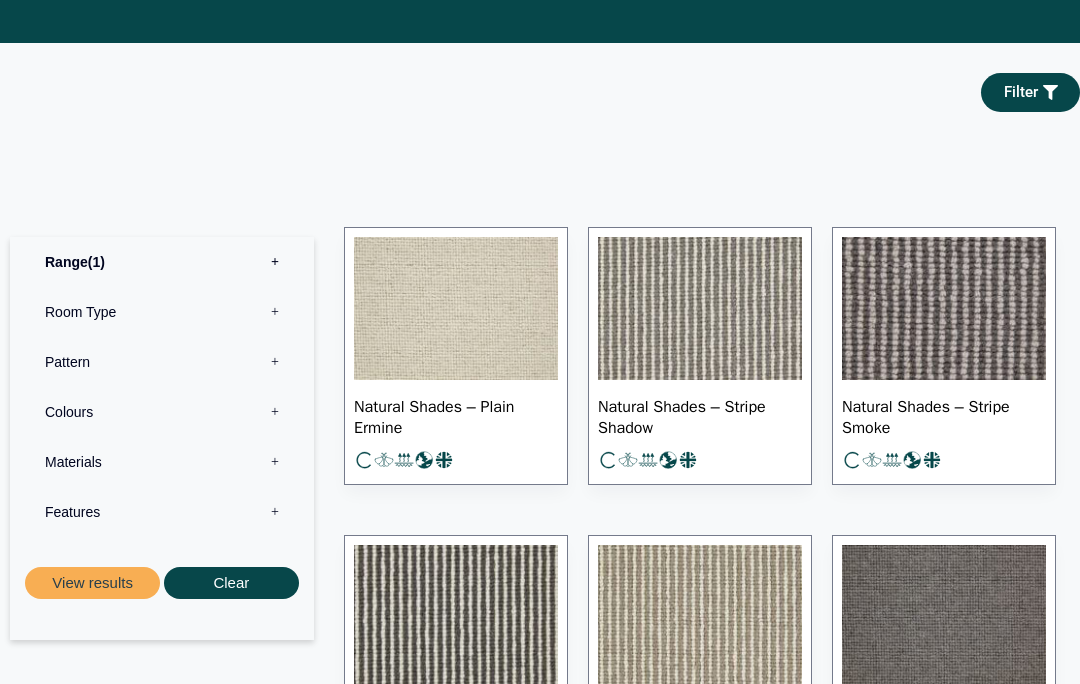 scroll, scrollTop: 880, scrollLeft: 0, axis: vertical 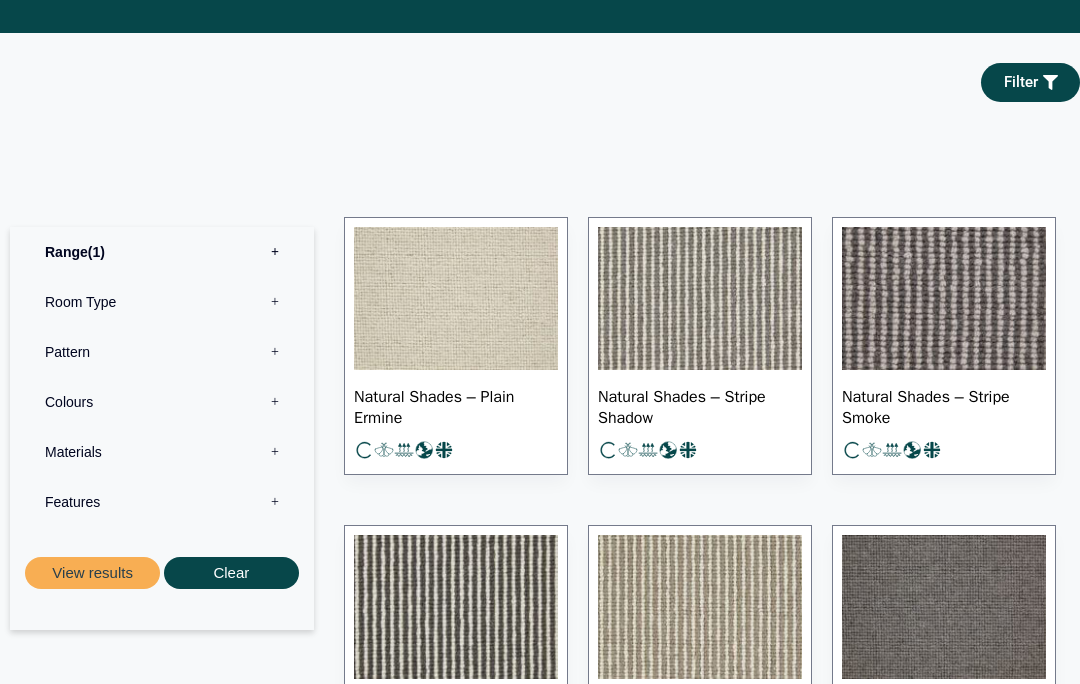 click at bounding box center (456, 300) 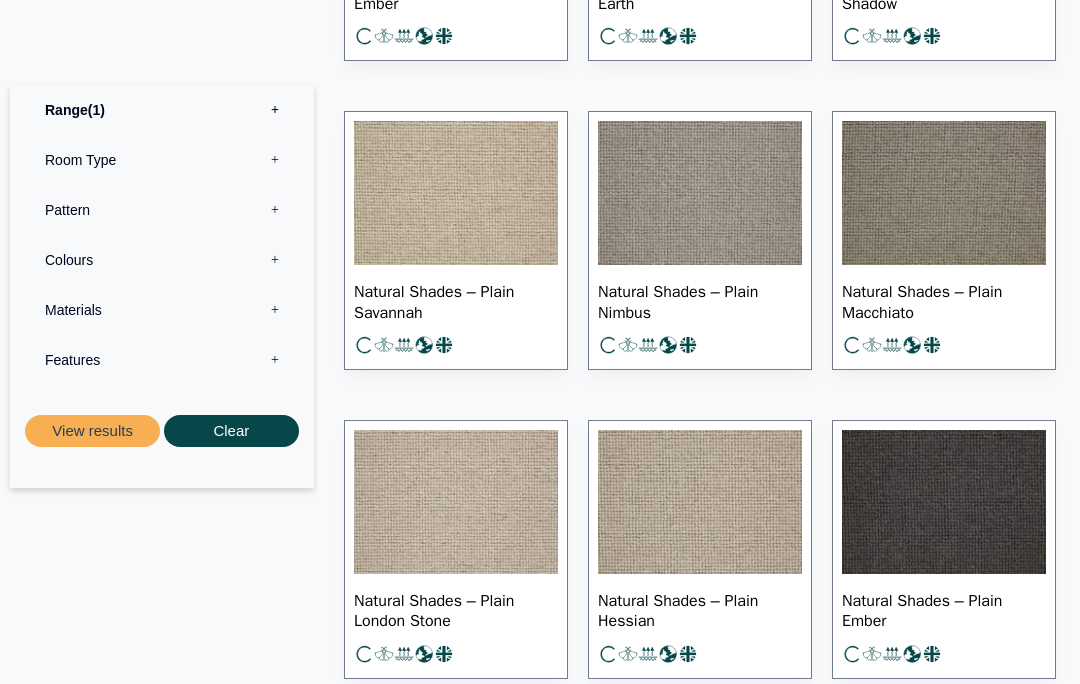 scroll, scrollTop: 1604, scrollLeft: 0, axis: vertical 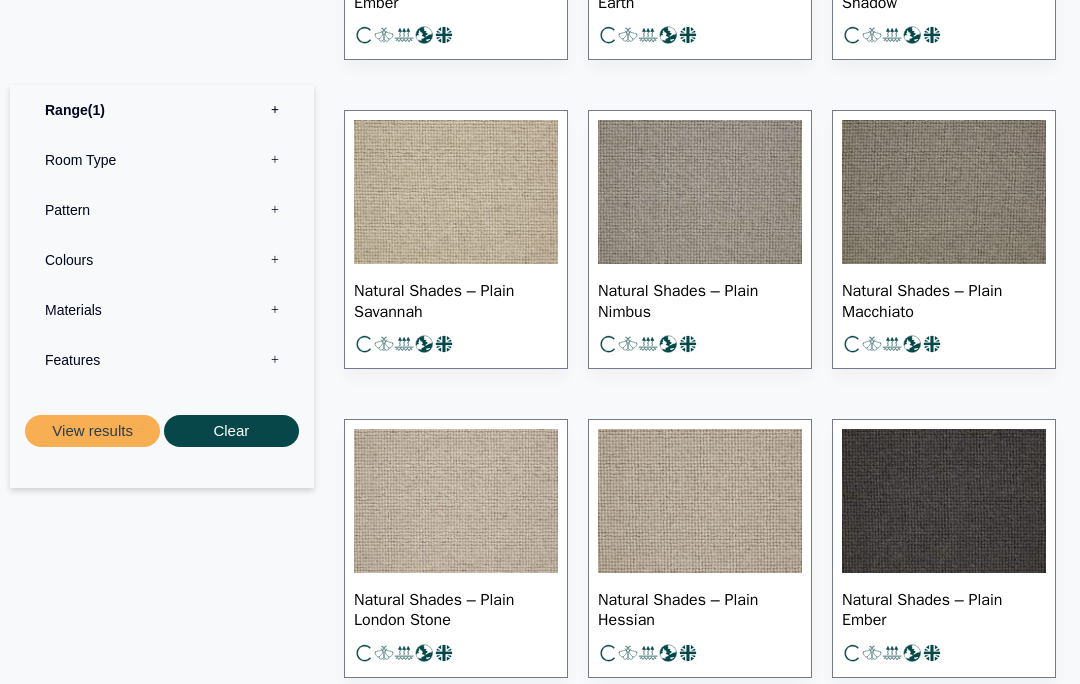 click on "Natural Shades – Plain London Stone" at bounding box center [456, 609] 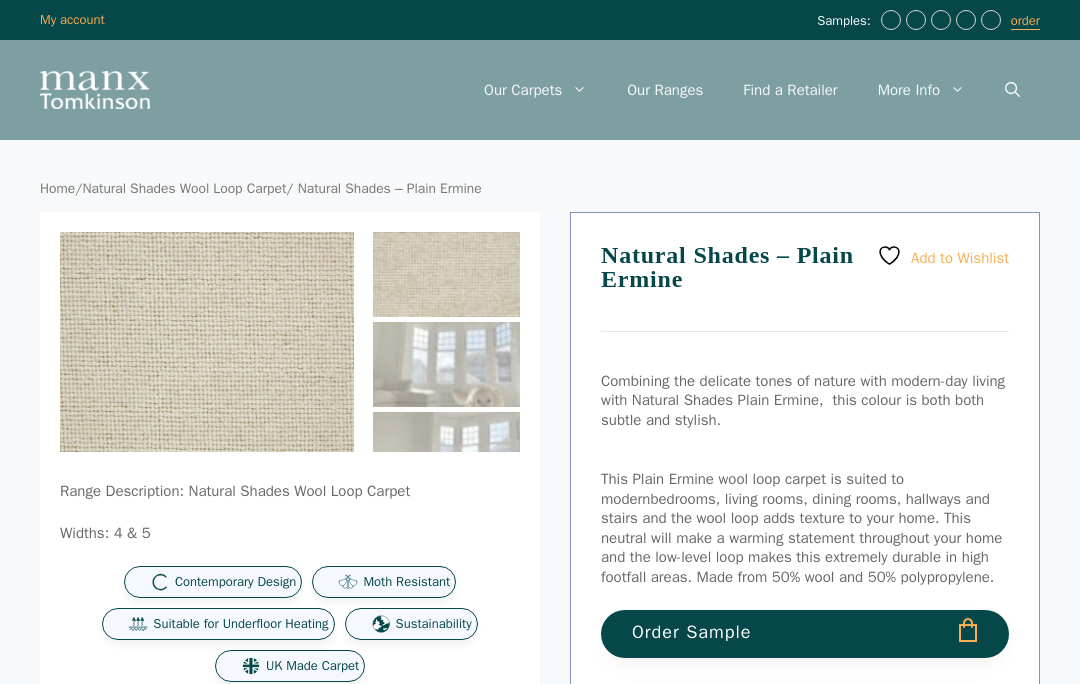scroll, scrollTop: 0, scrollLeft: 0, axis: both 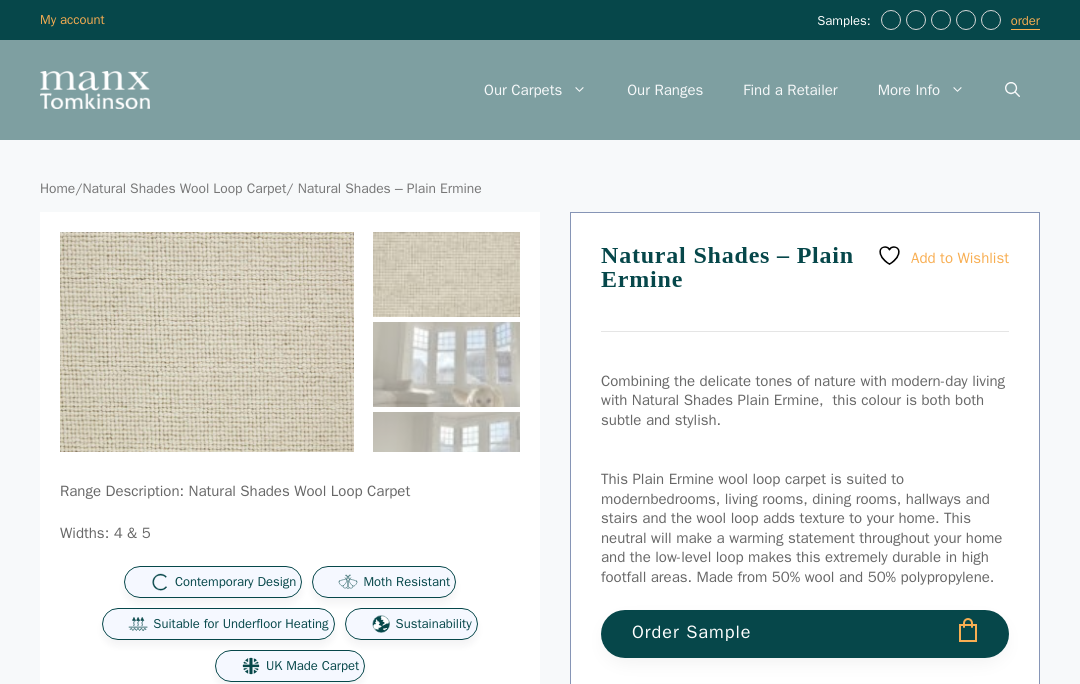 click on "Order Sample" at bounding box center [805, 634] 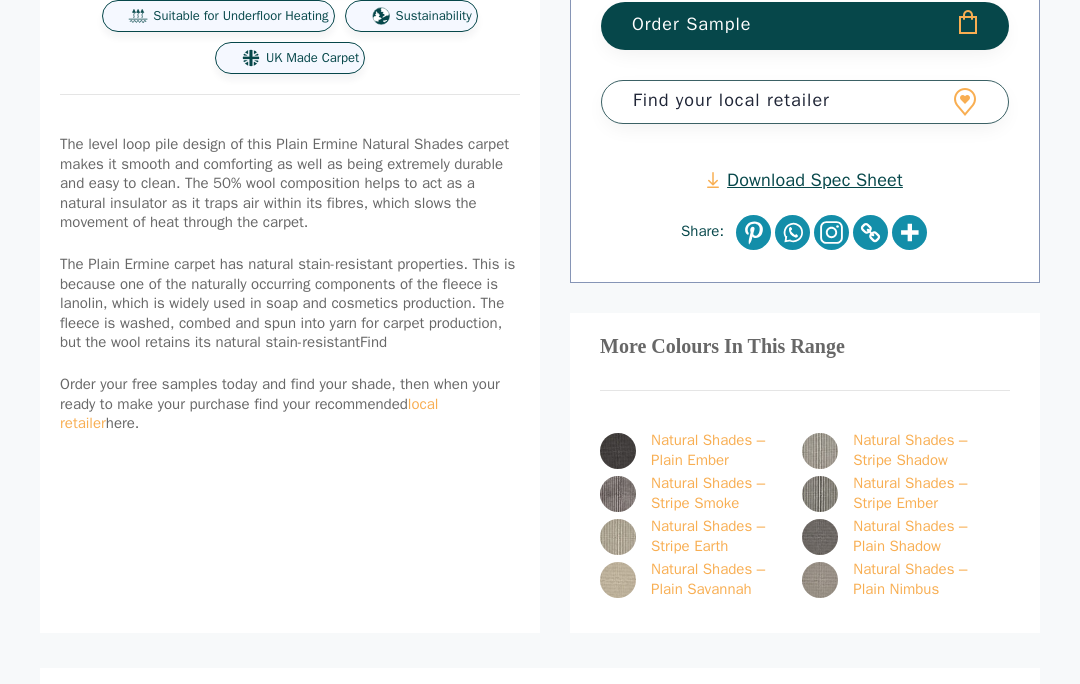 scroll, scrollTop: 608, scrollLeft: 0, axis: vertical 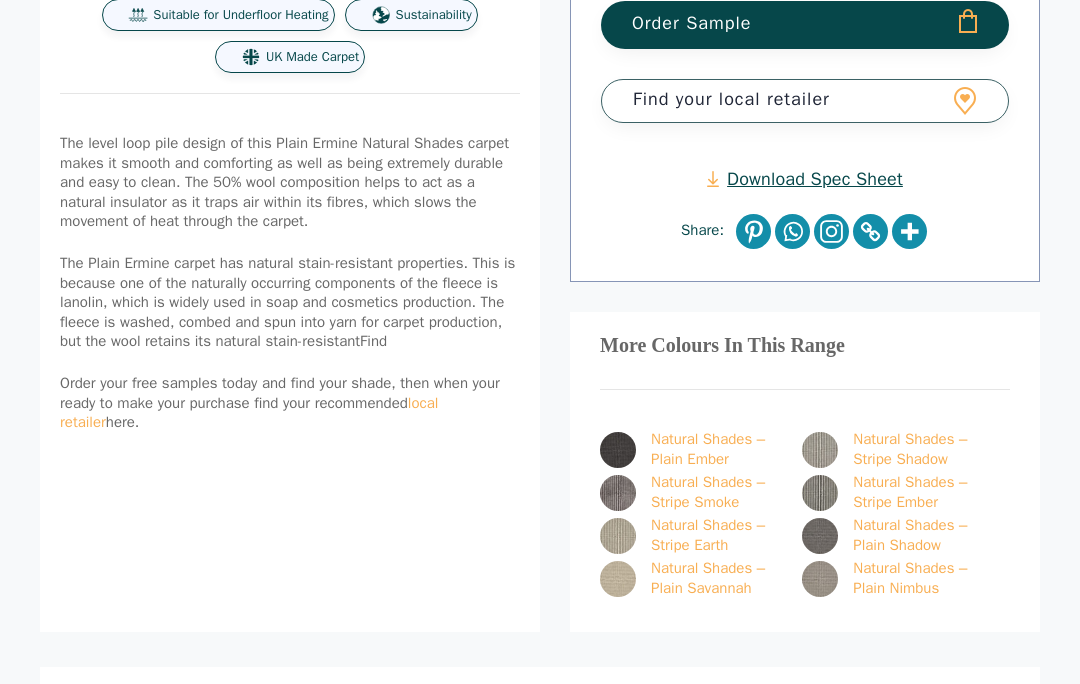 click at bounding box center [618, 580] 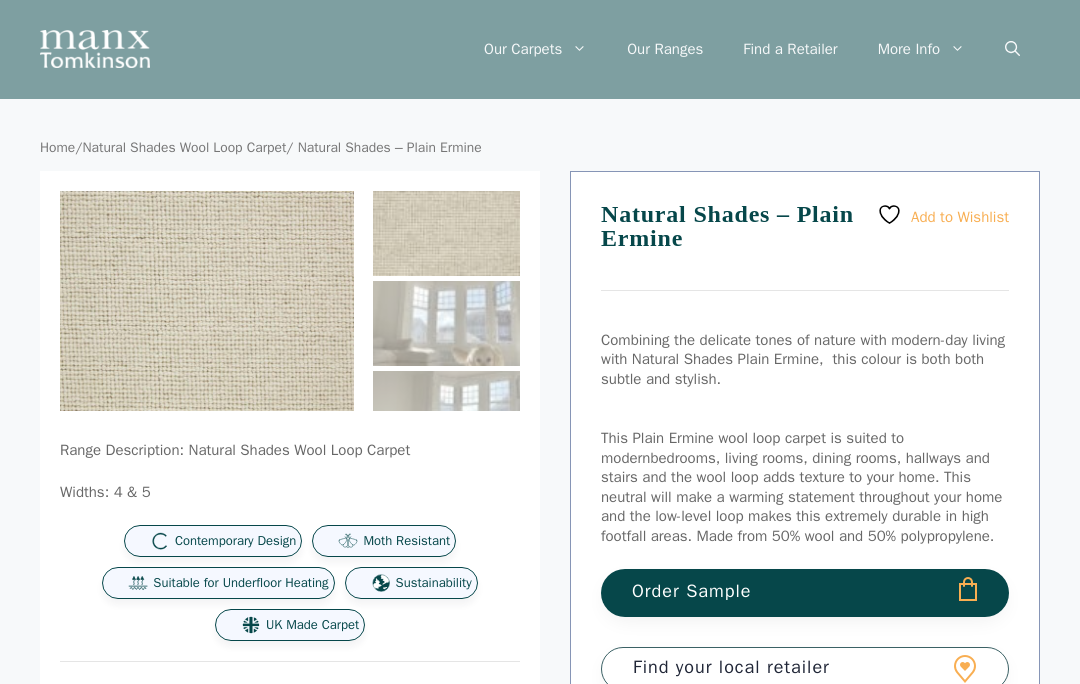 scroll, scrollTop: 0, scrollLeft: 0, axis: both 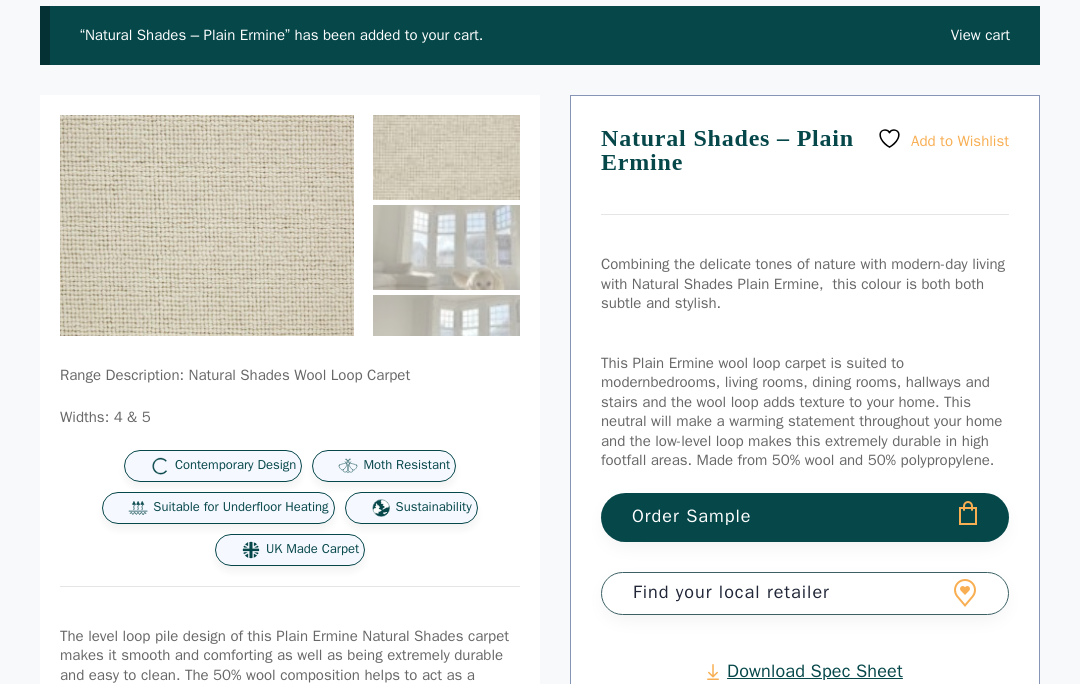 click on "Order Sample" at bounding box center [805, 518] 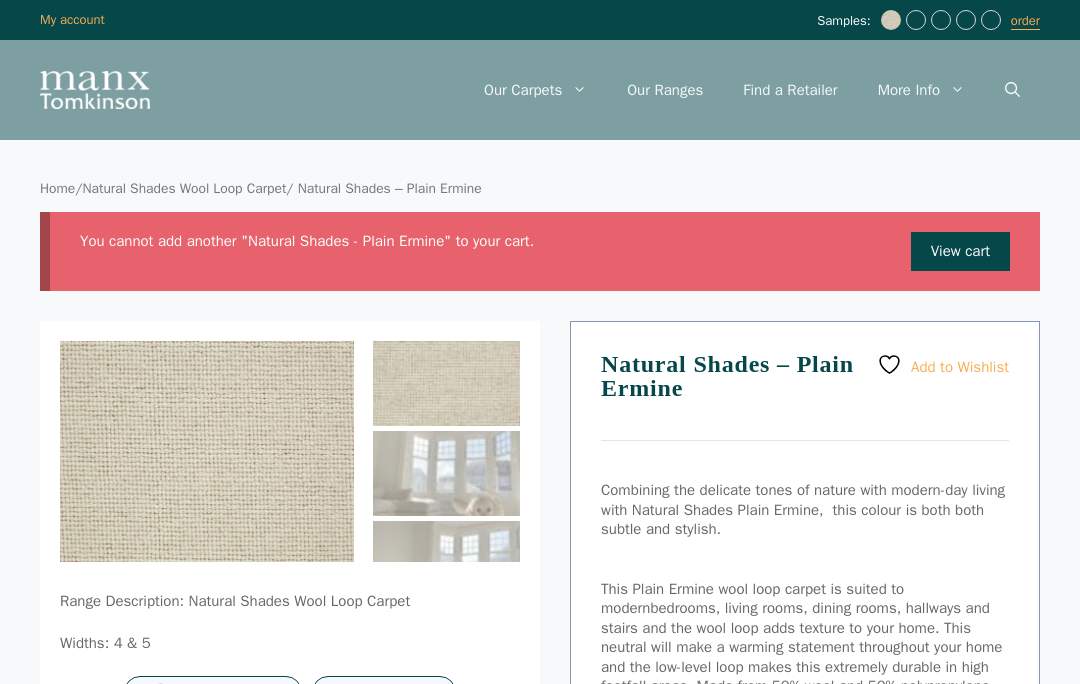scroll, scrollTop: 0, scrollLeft: 0, axis: both 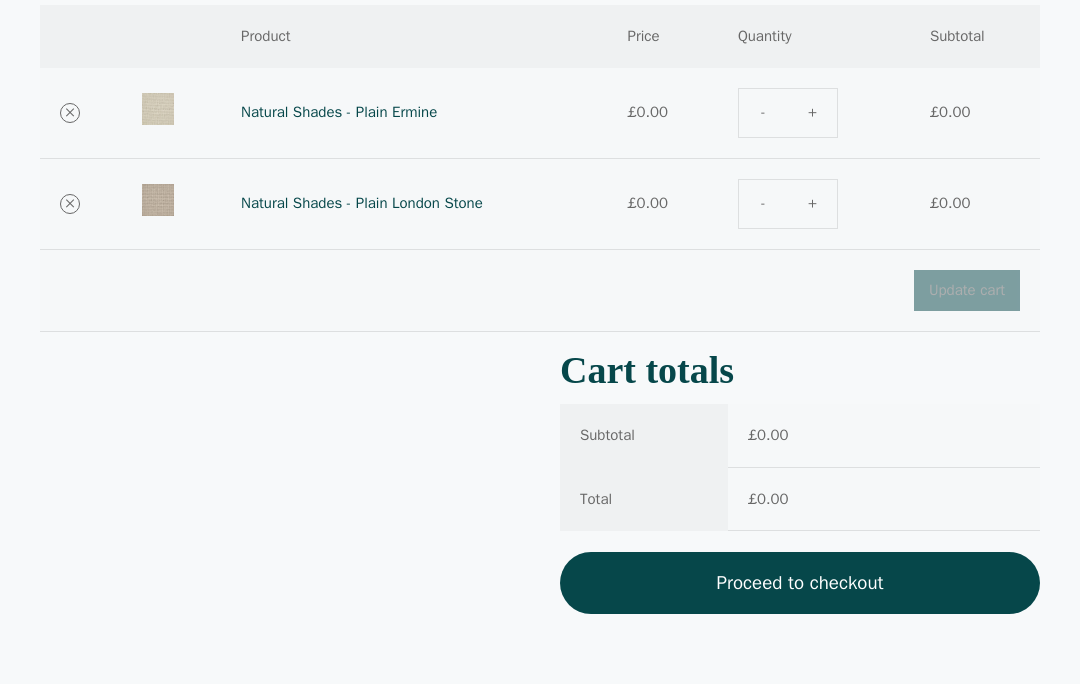 click on "Proceed to checkout" at bounding box center [800, 583] 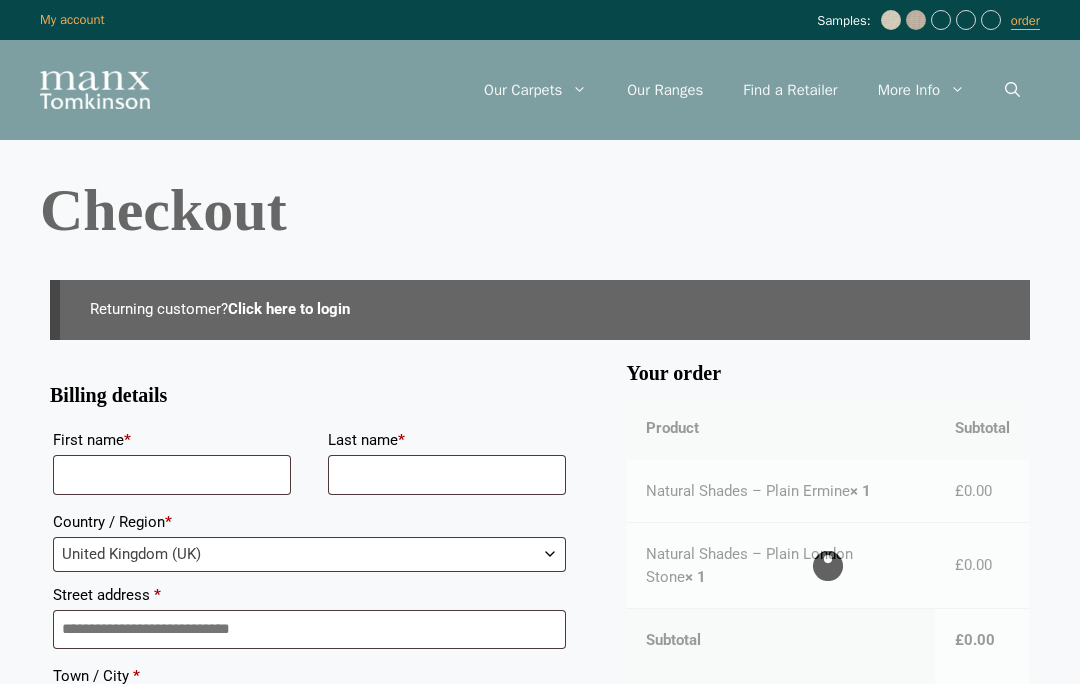 scroll, scrollTop: 0, scrollLeft: 0, axis: both 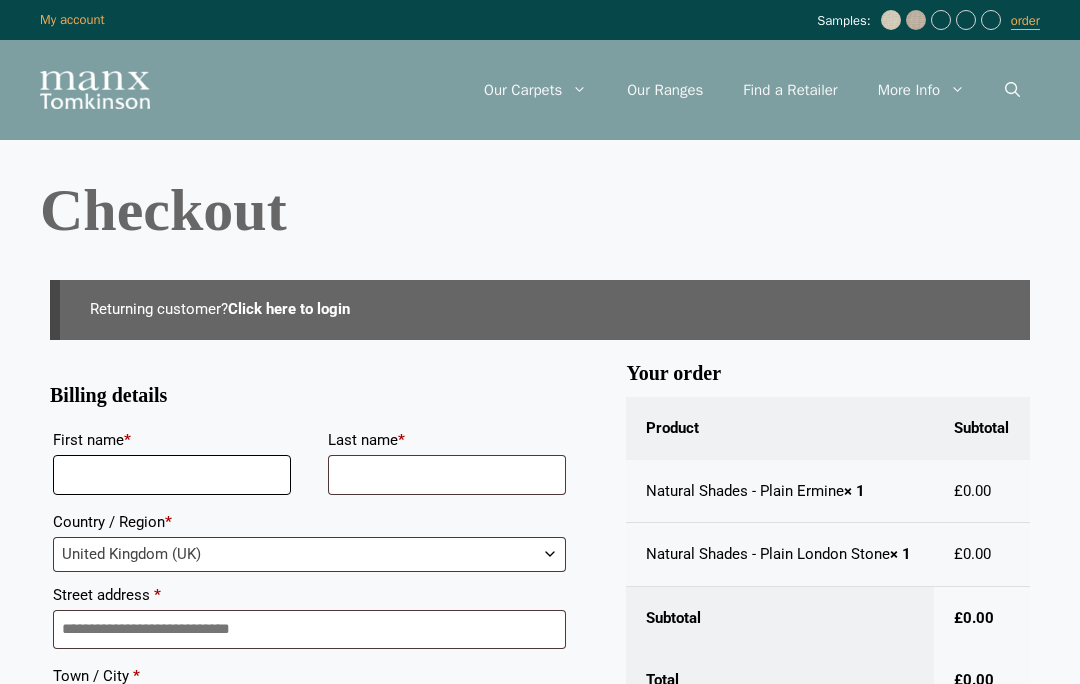click on "First name  *" at bounding box center (172, 475) 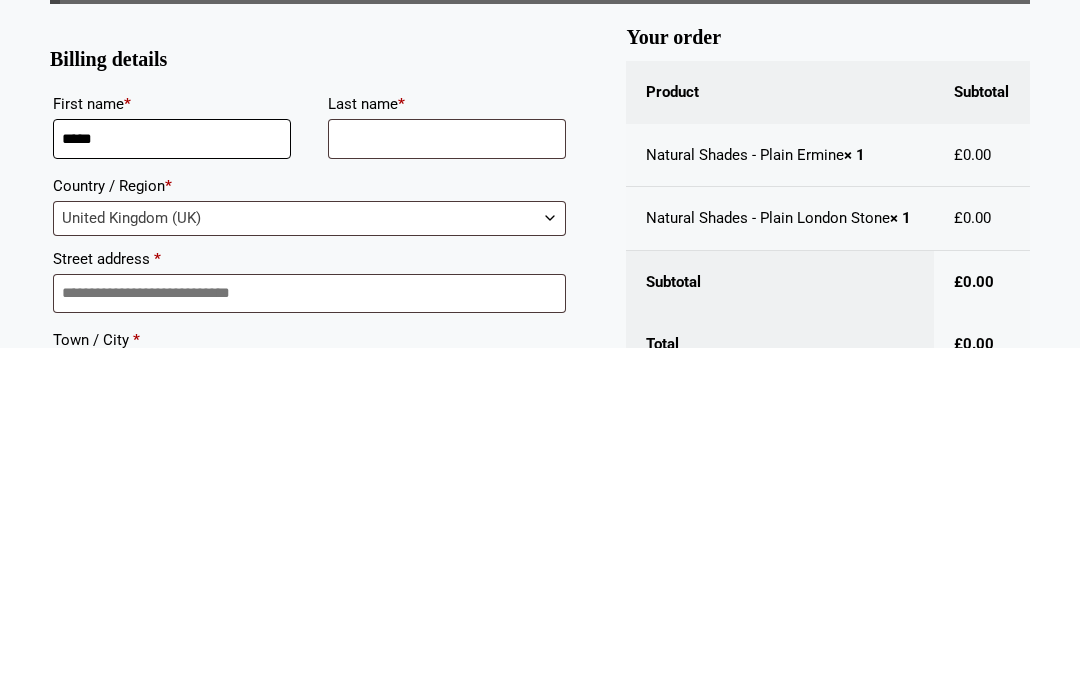 type on "*****" 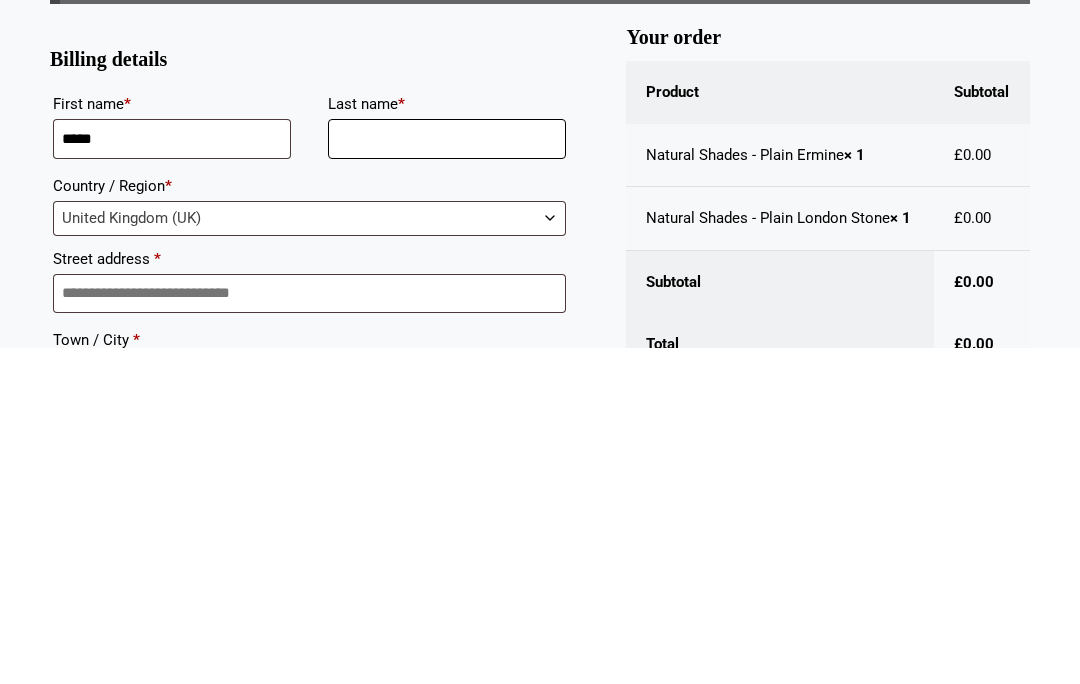 click on "Last name  *" at bounding box center [447, 475] 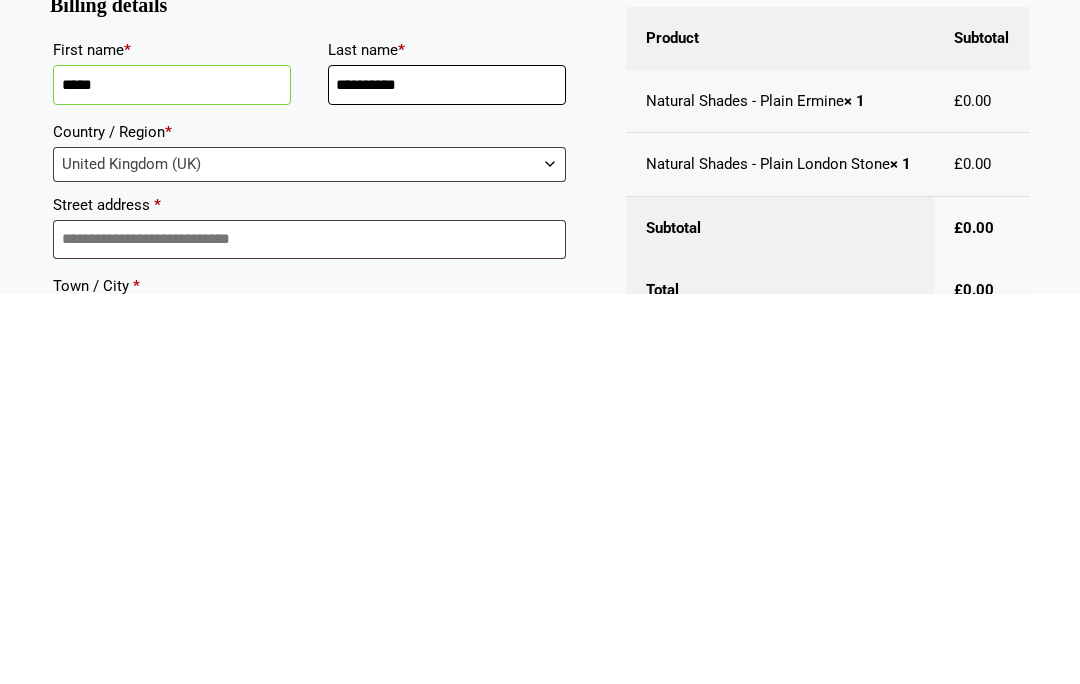 scroll, scrollTop: 390, scrollLeft: 0, axis: vertical 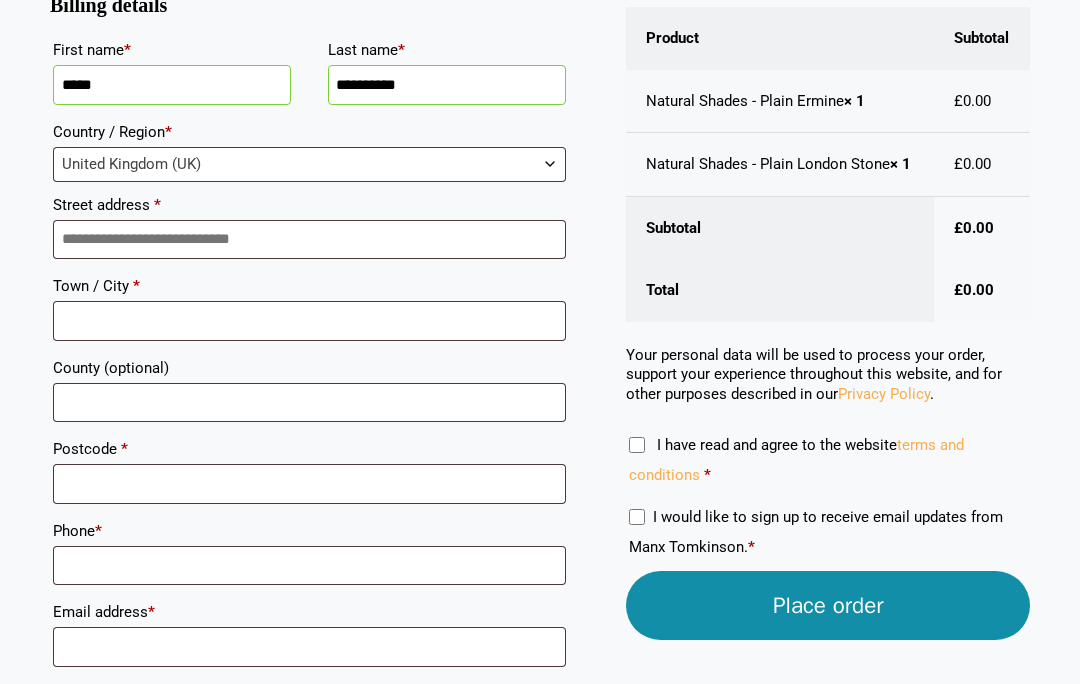 type on "*********" 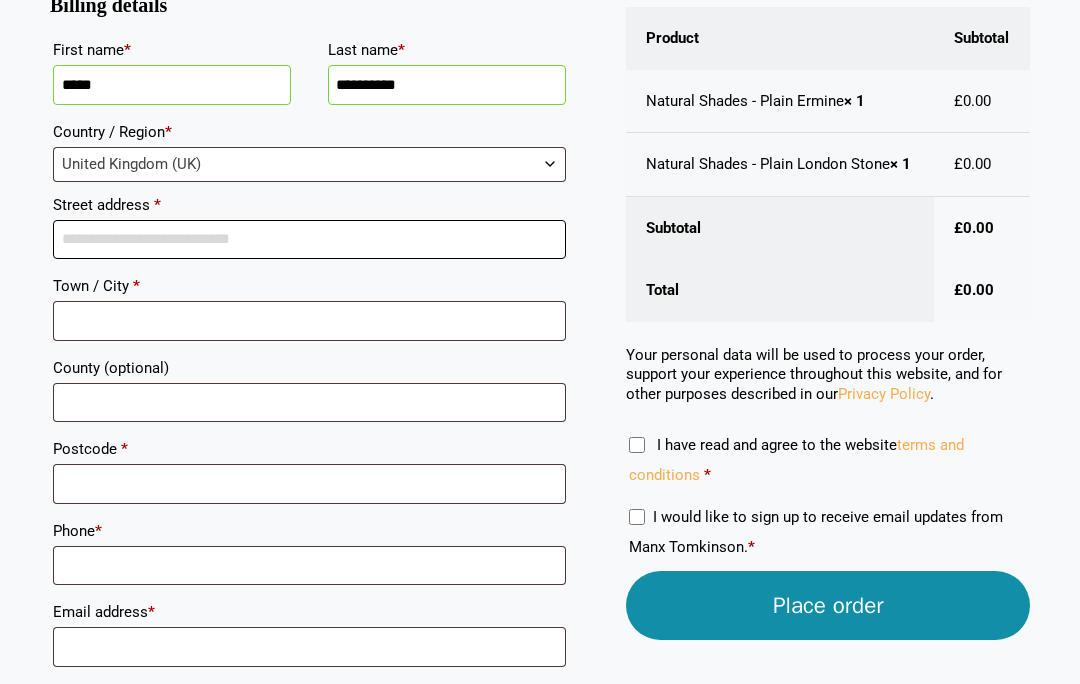 click on "Street address   *" at bounding box center [309, 240] 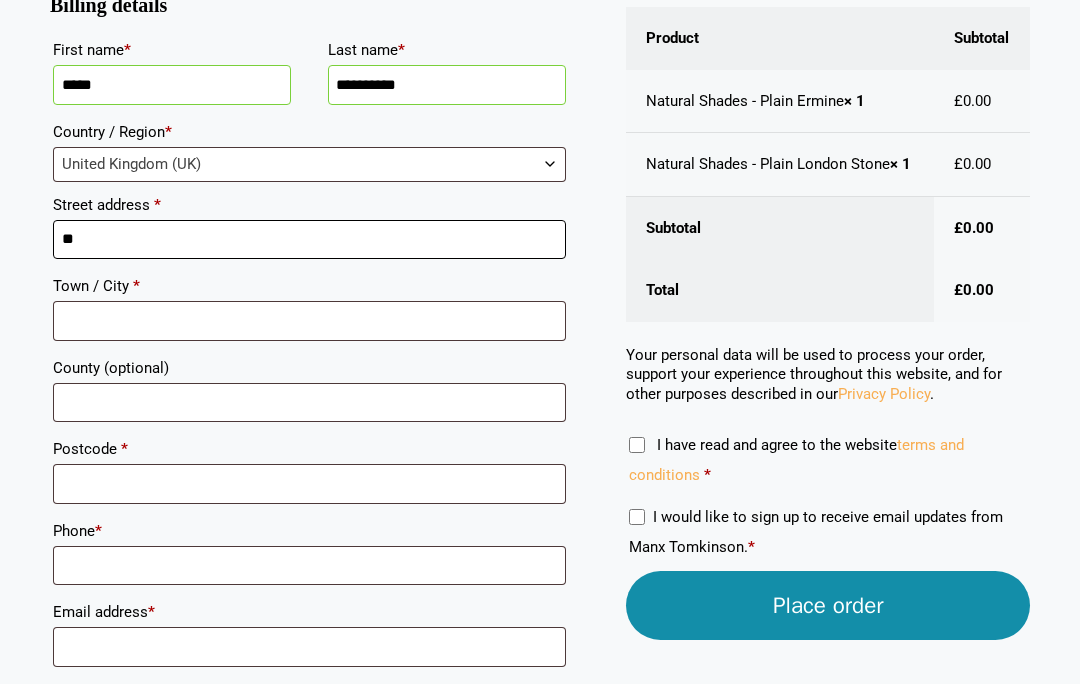 type on "*" 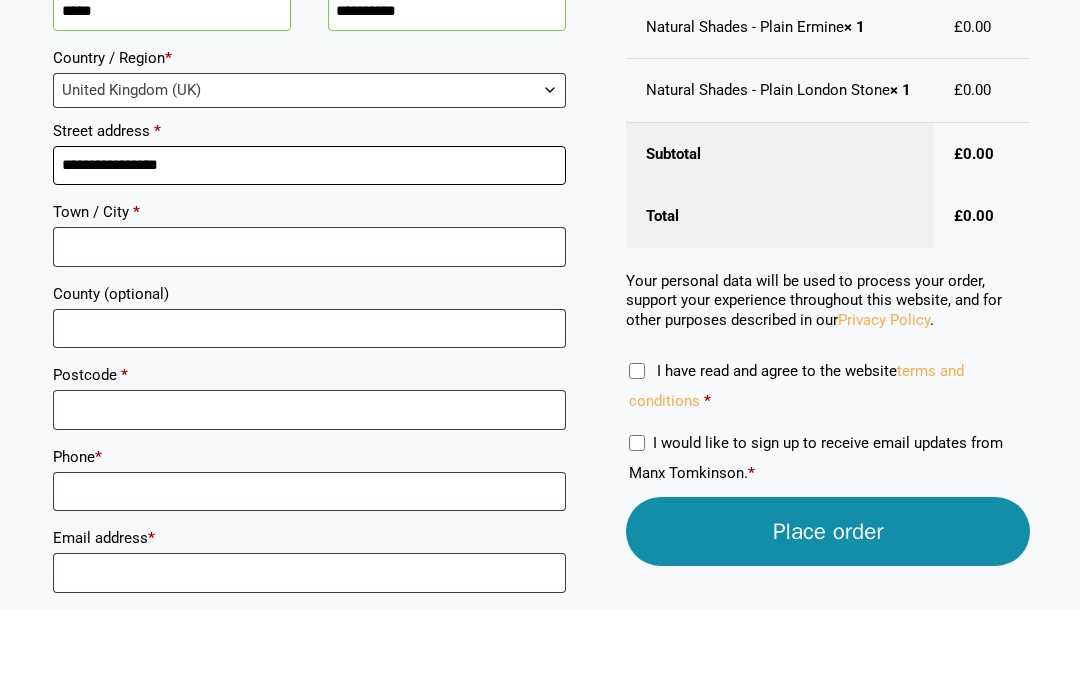 type on "**********" 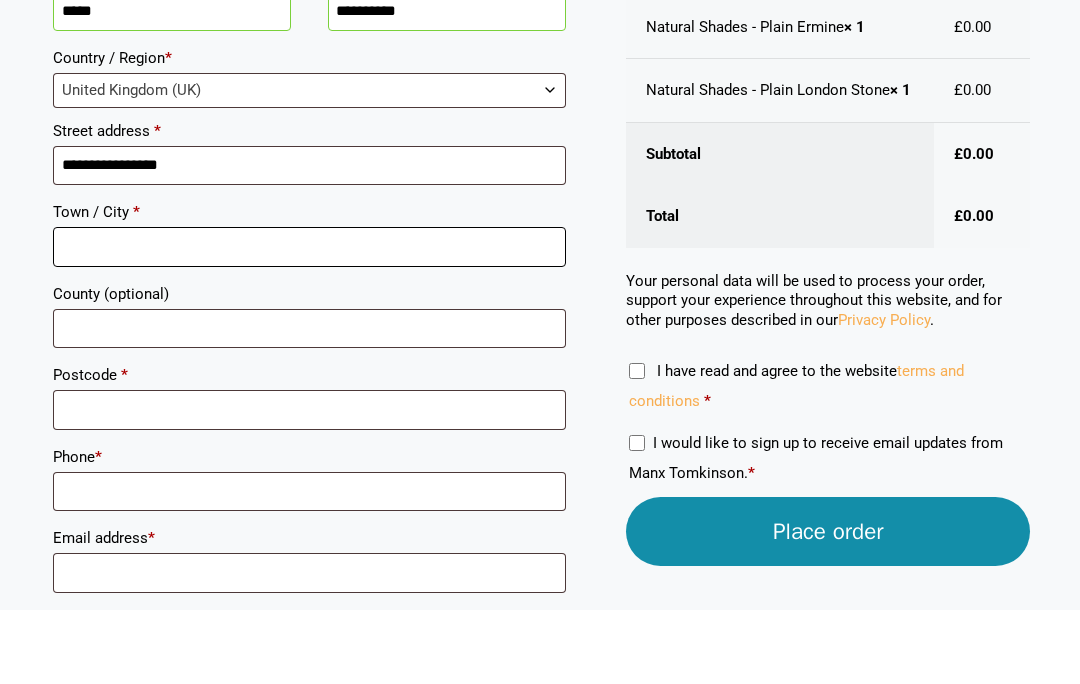 click on "Town / City   *" at bounding box center (309, 321) 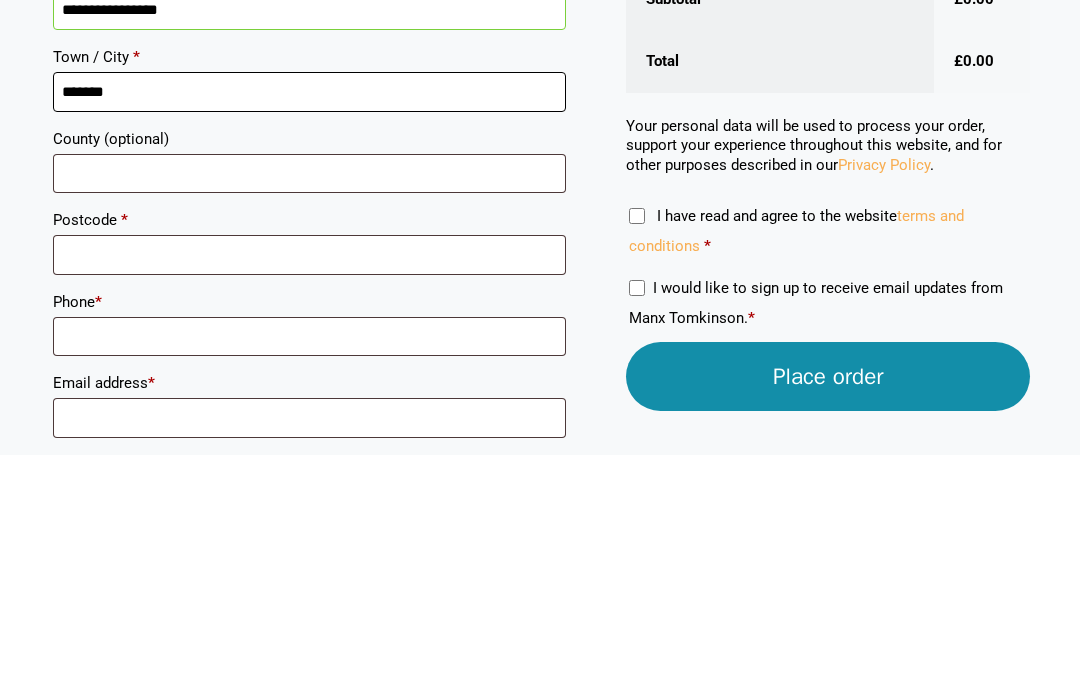 type on "*******" 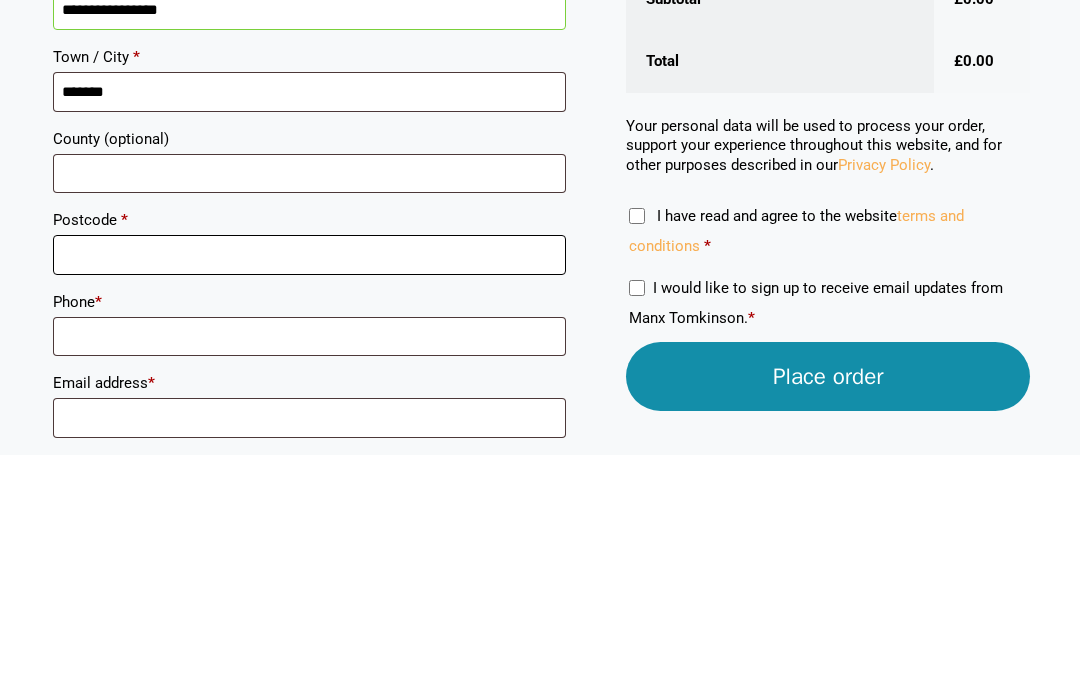 click on "Postcode   *" at bounding box center [309, 484] 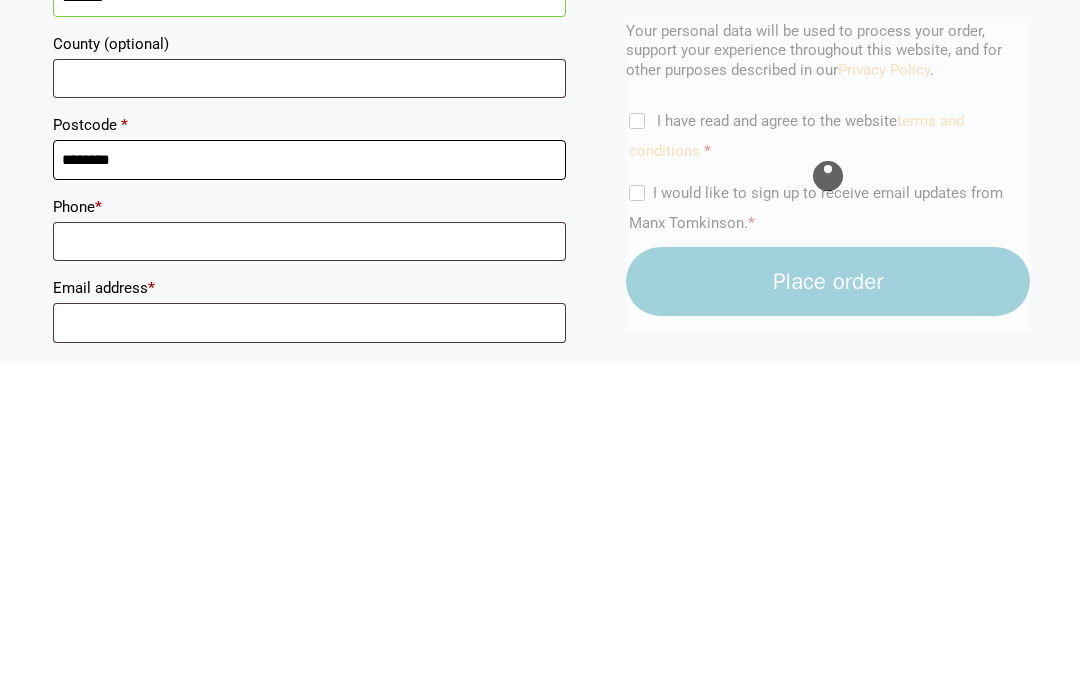 type on "********" 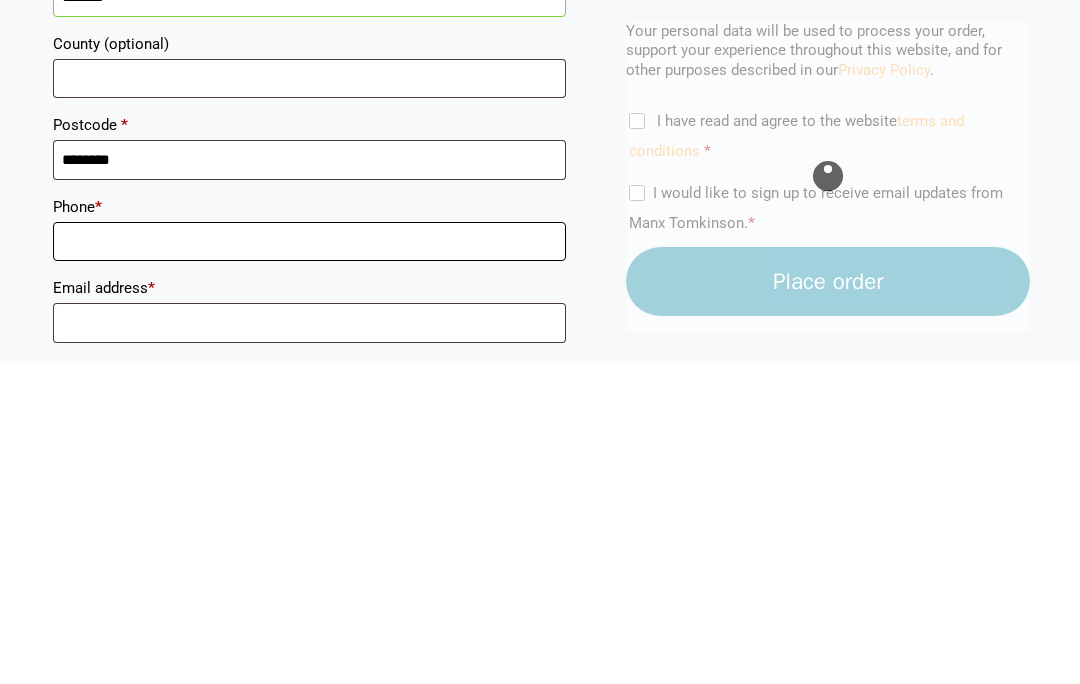click on "Phone  *" at bounding box center [309, 566] 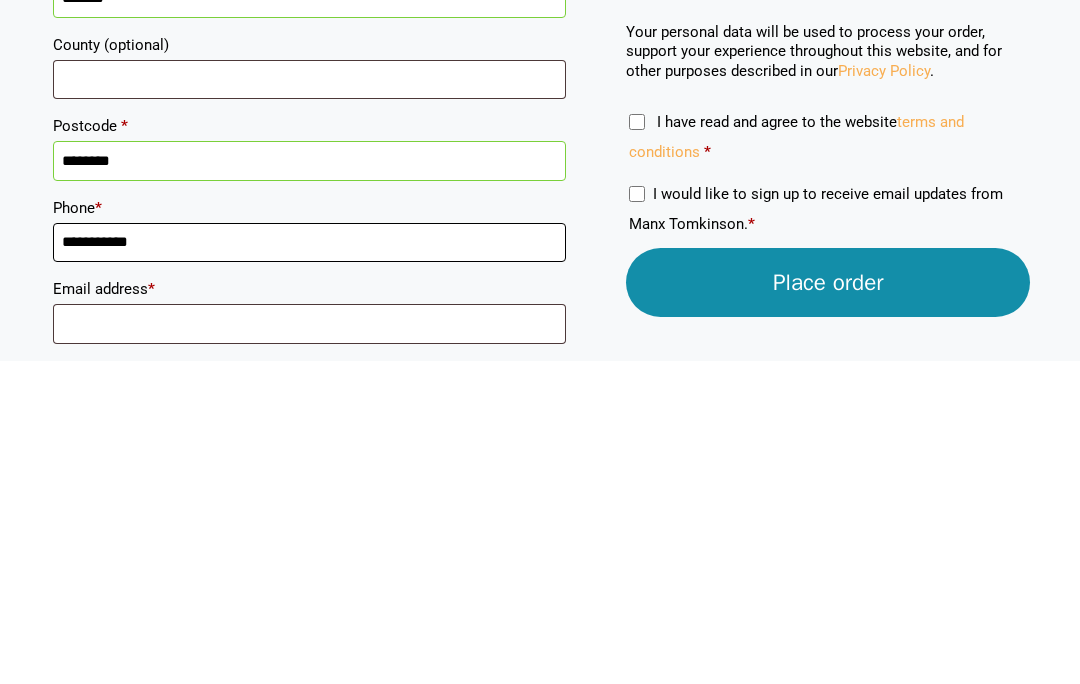 type on "**********" 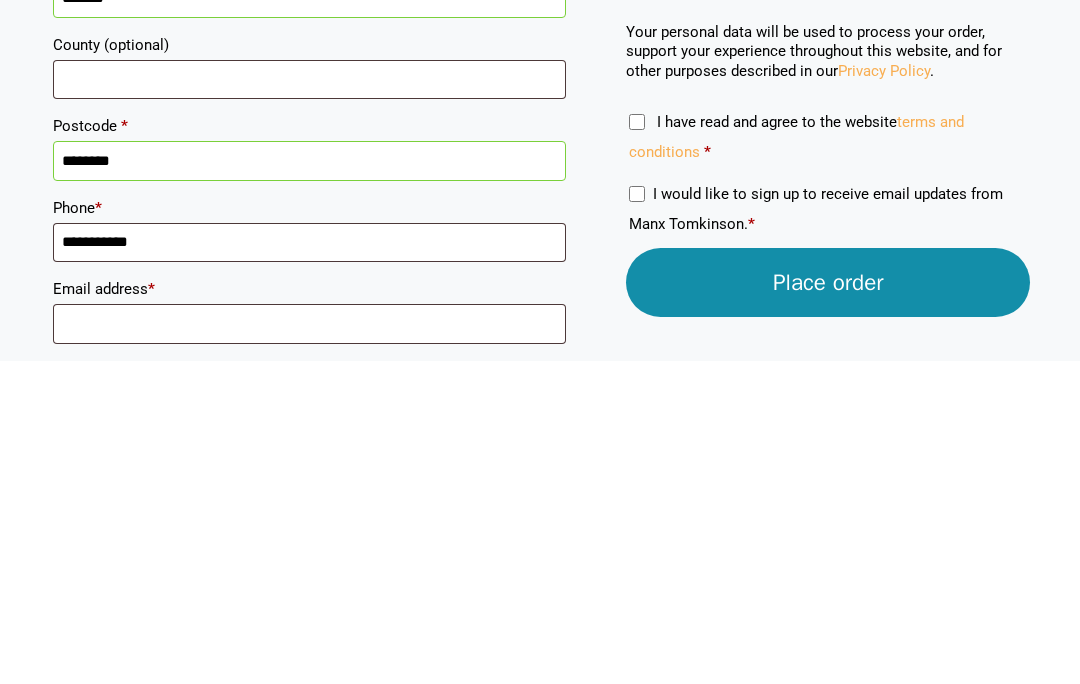 click on "Email address  *" at bounding box center [309, 612] 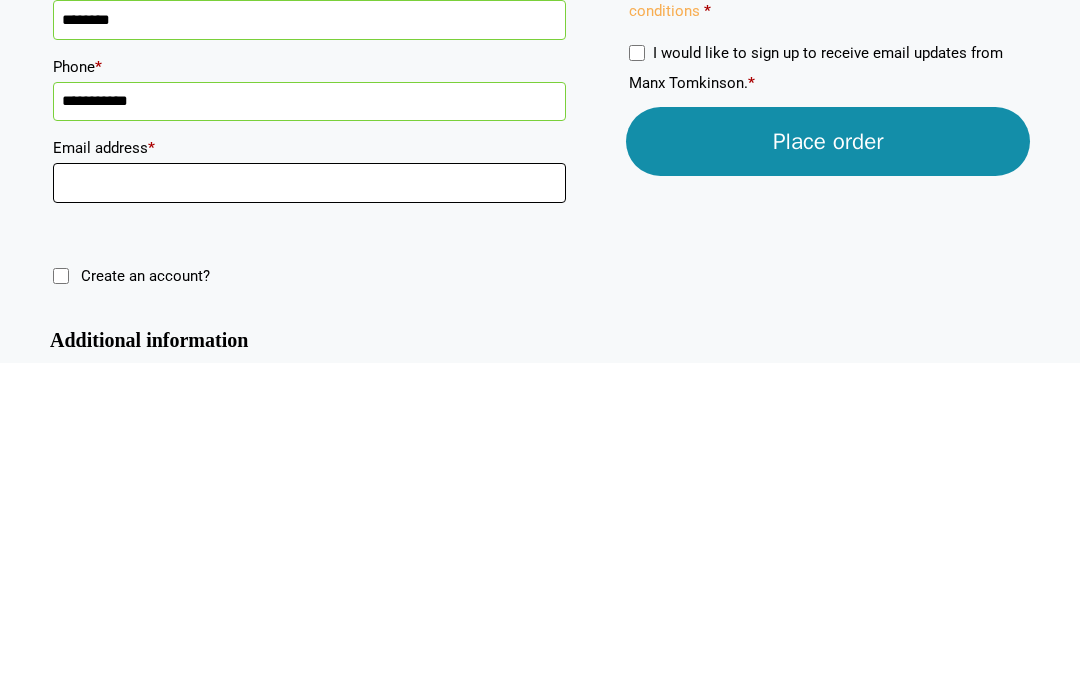 scroll, scrollTop: 725, scrollLeft: 0, axis: vertical 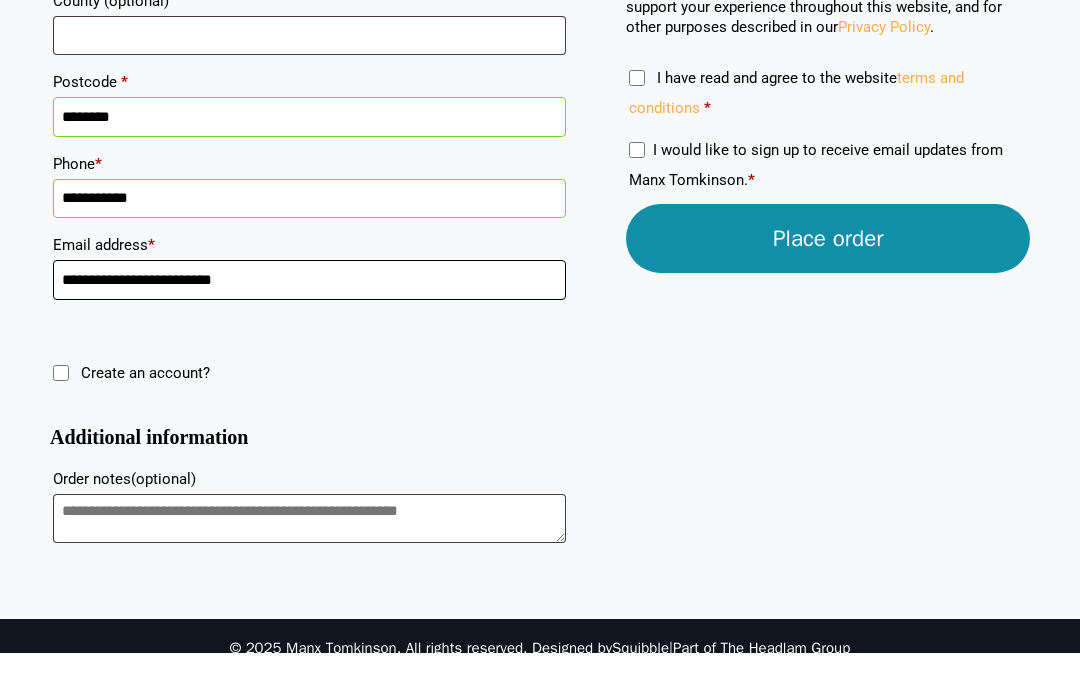 type on "**********" 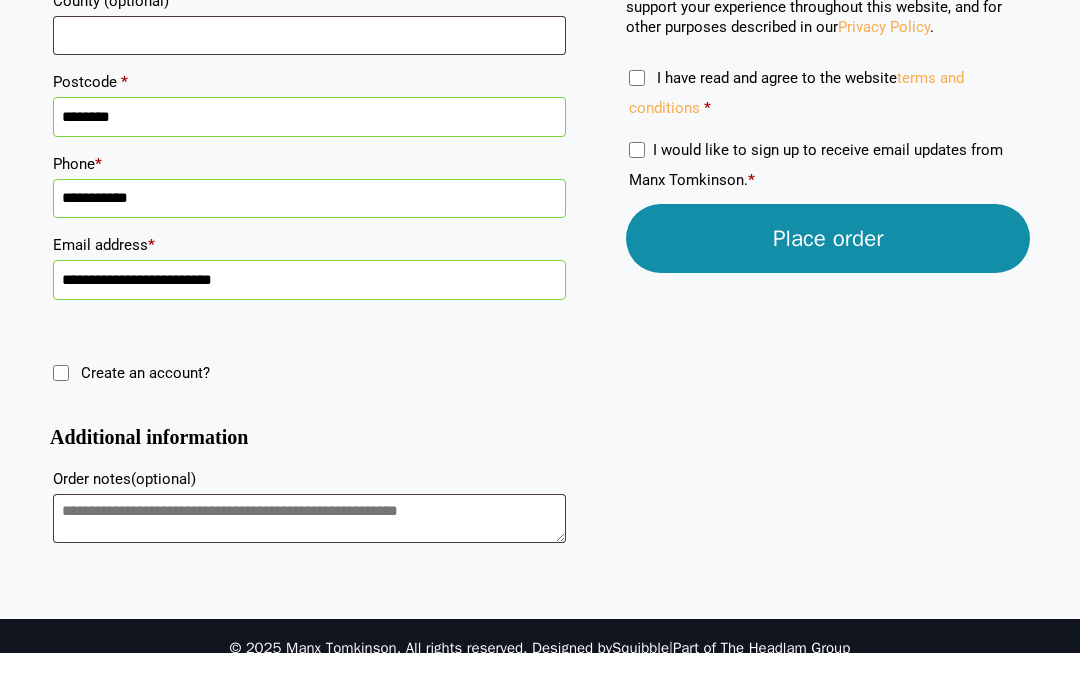 scroll, scrollTop: 753, scrollLeft: 0, axis: vertical 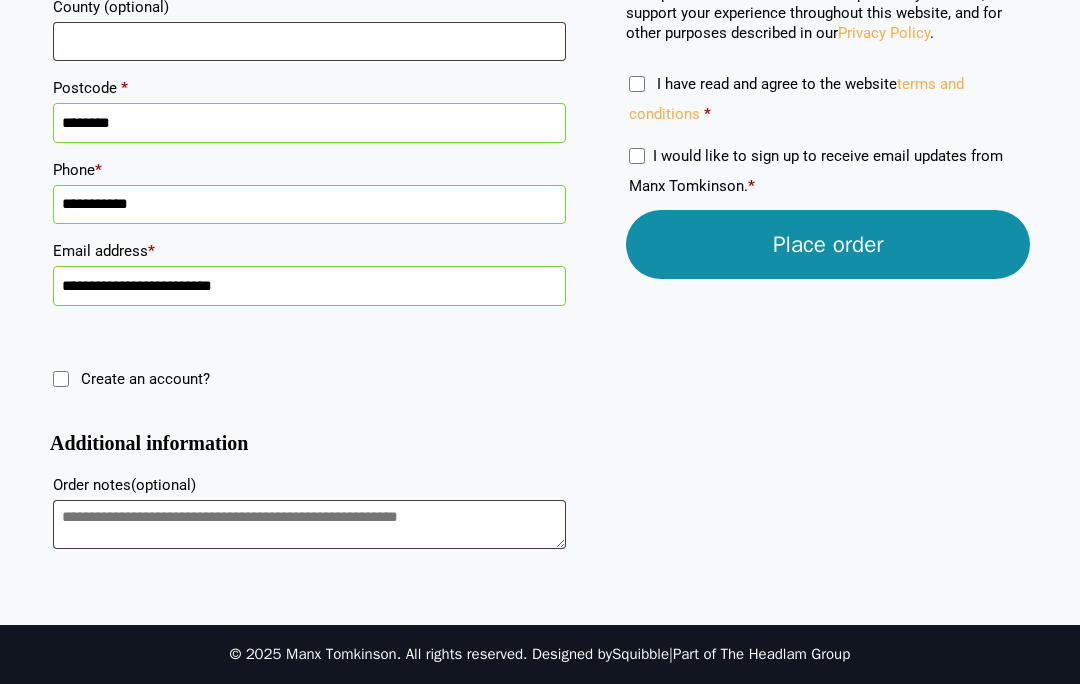 click on "Place order" at bounding box center (828, 244) 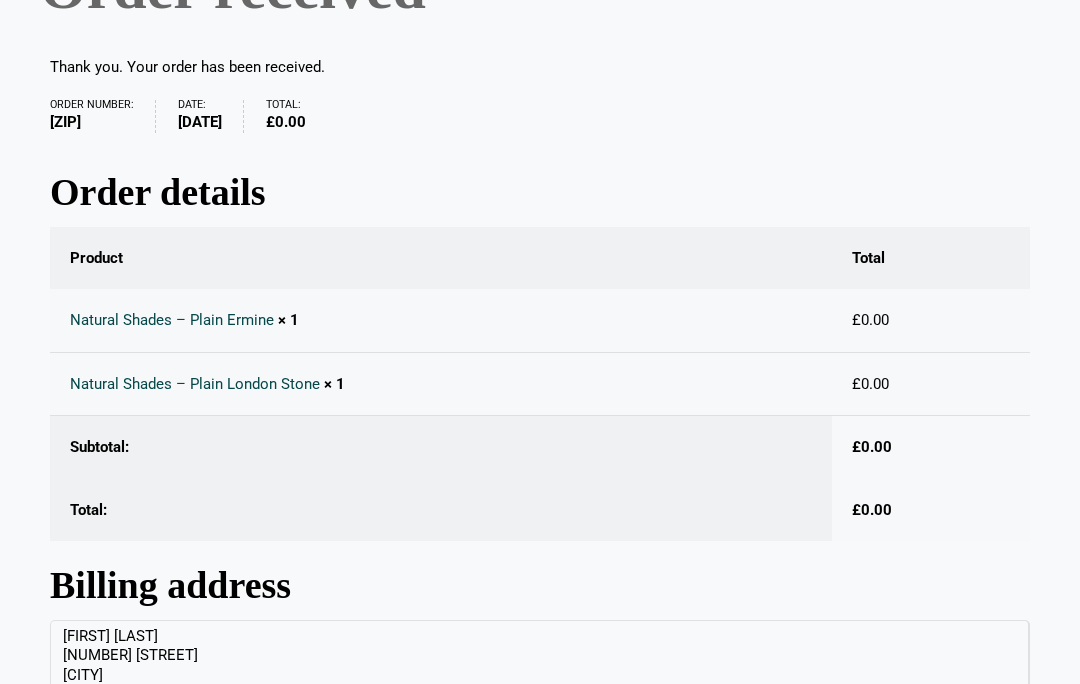 scroll, scrollTop: 232, scrollLeft: 0, axis: vertical 